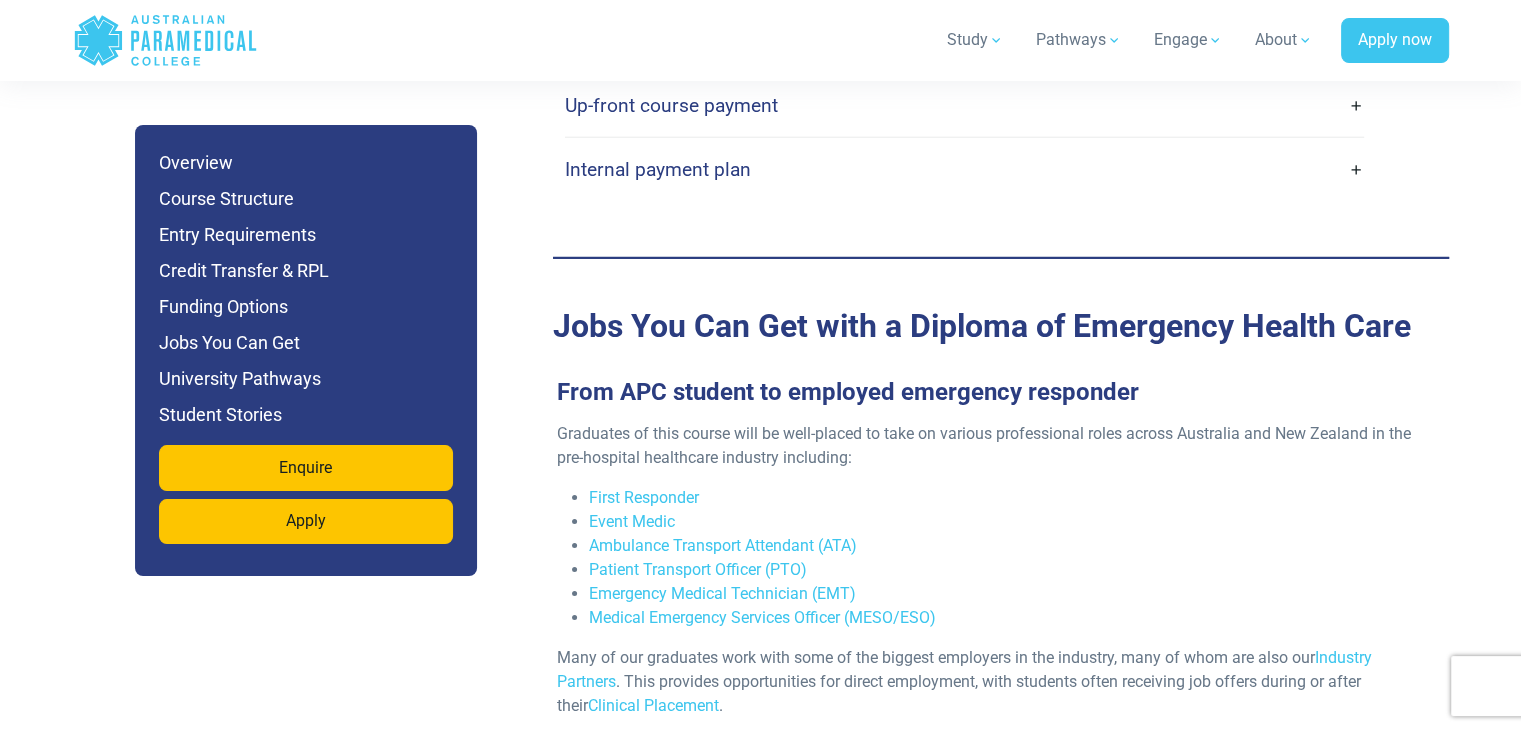 scroll, scrollTop: 6340, scrollLeft: 0, axis: vertical 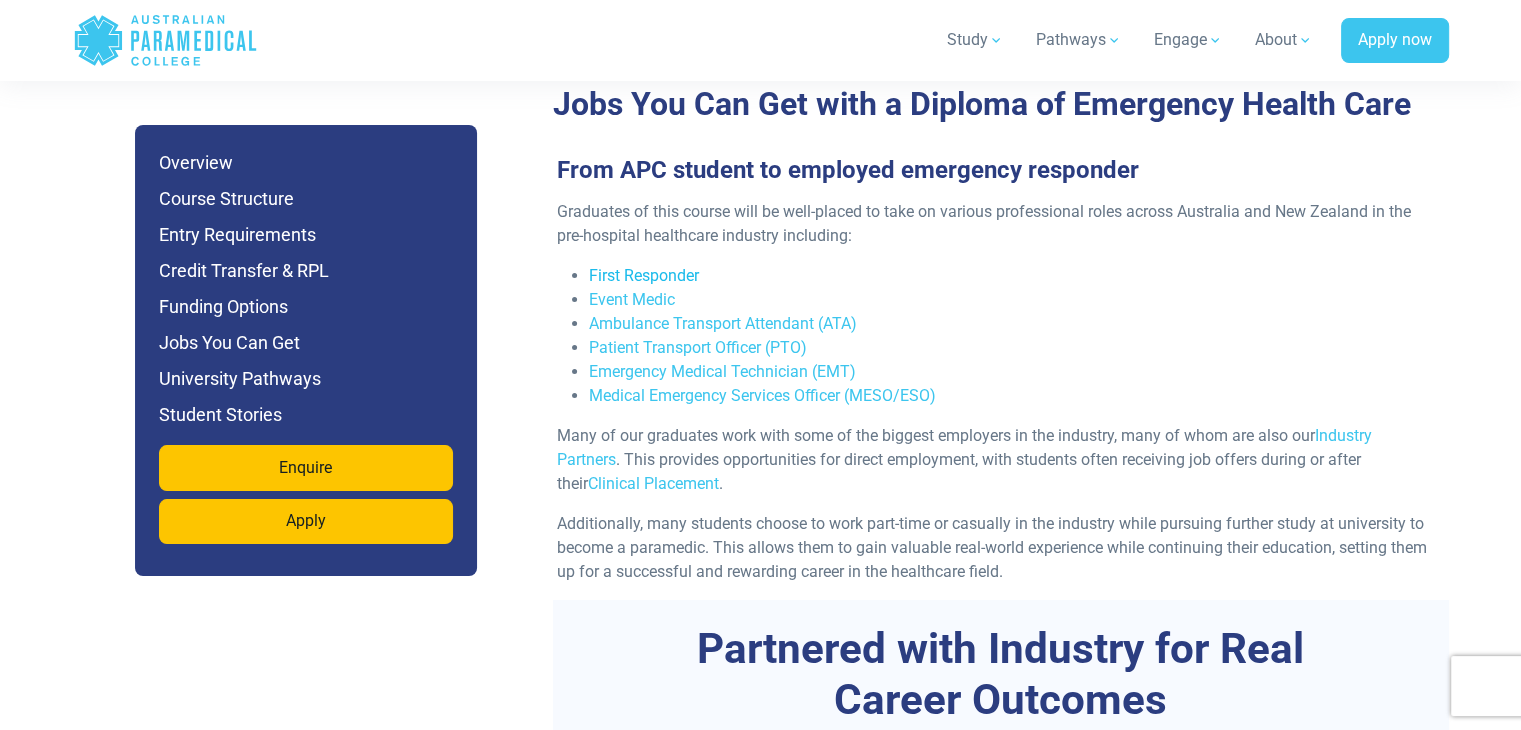 click on "First Responder" at bounding box center [644, 275] 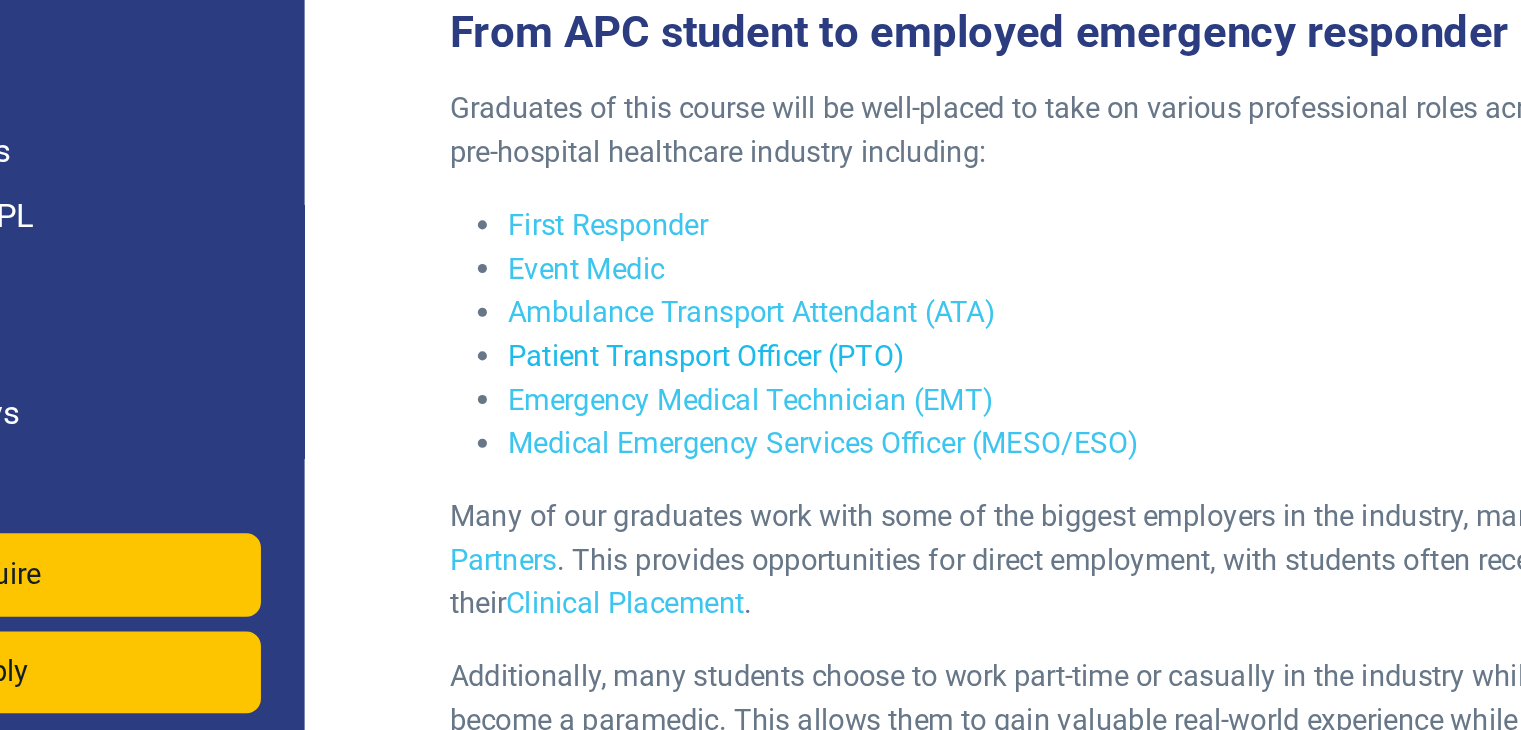 scroll, scrollTop: 6562, scrollLeft: 0, axis: vertical 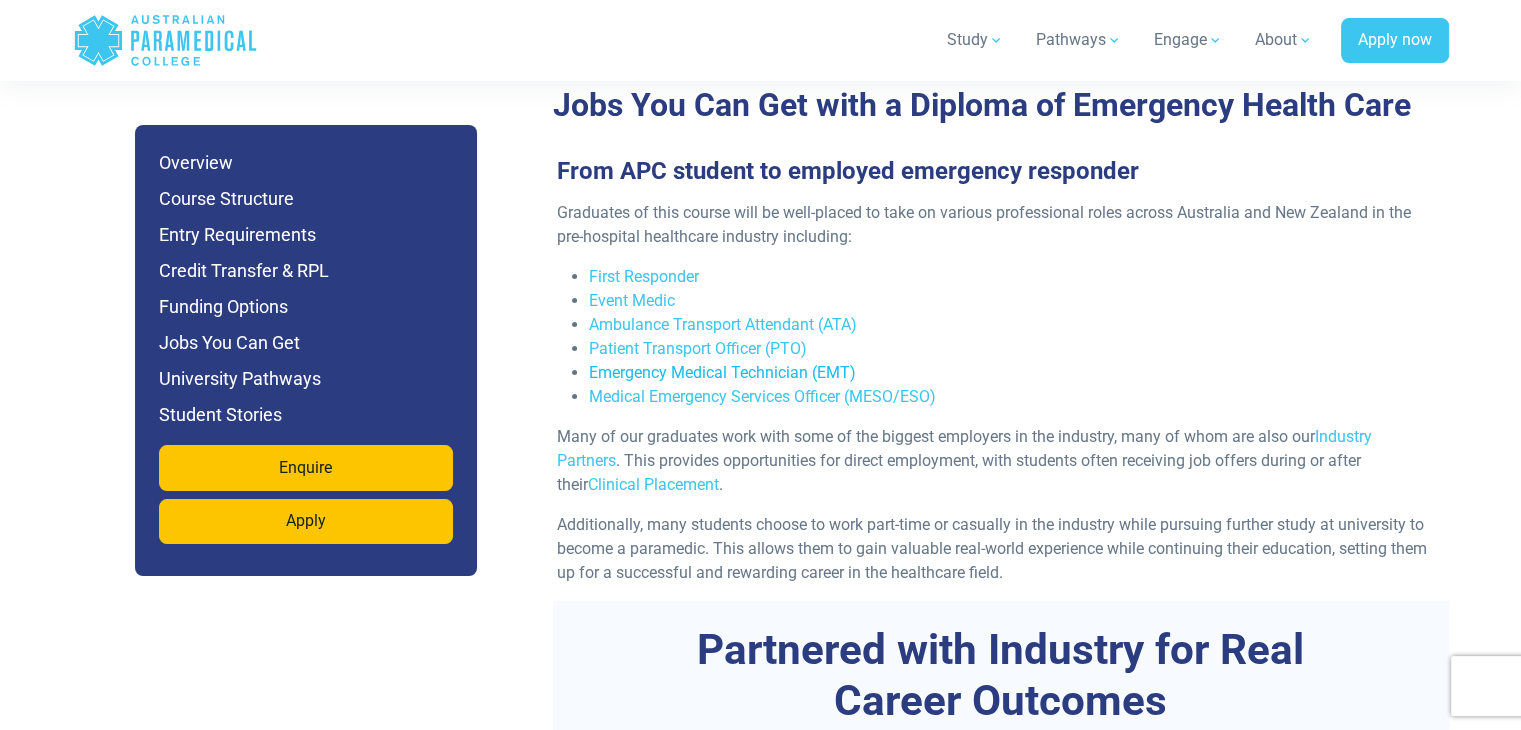 click on "Emergency Medical Technician (EMT)" at bounding box center [722, 372] 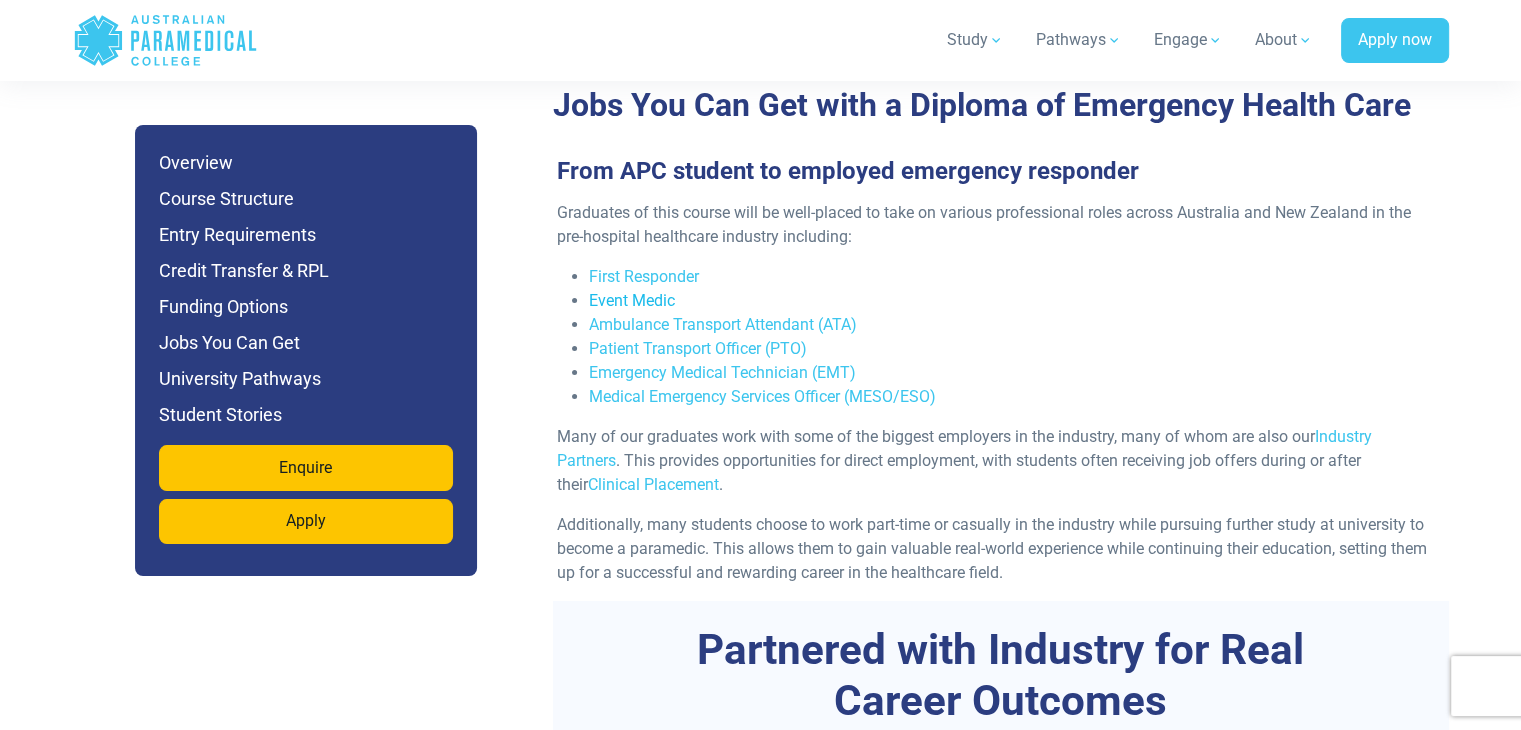click on "Event Medic" at bounding box center (632, 300) 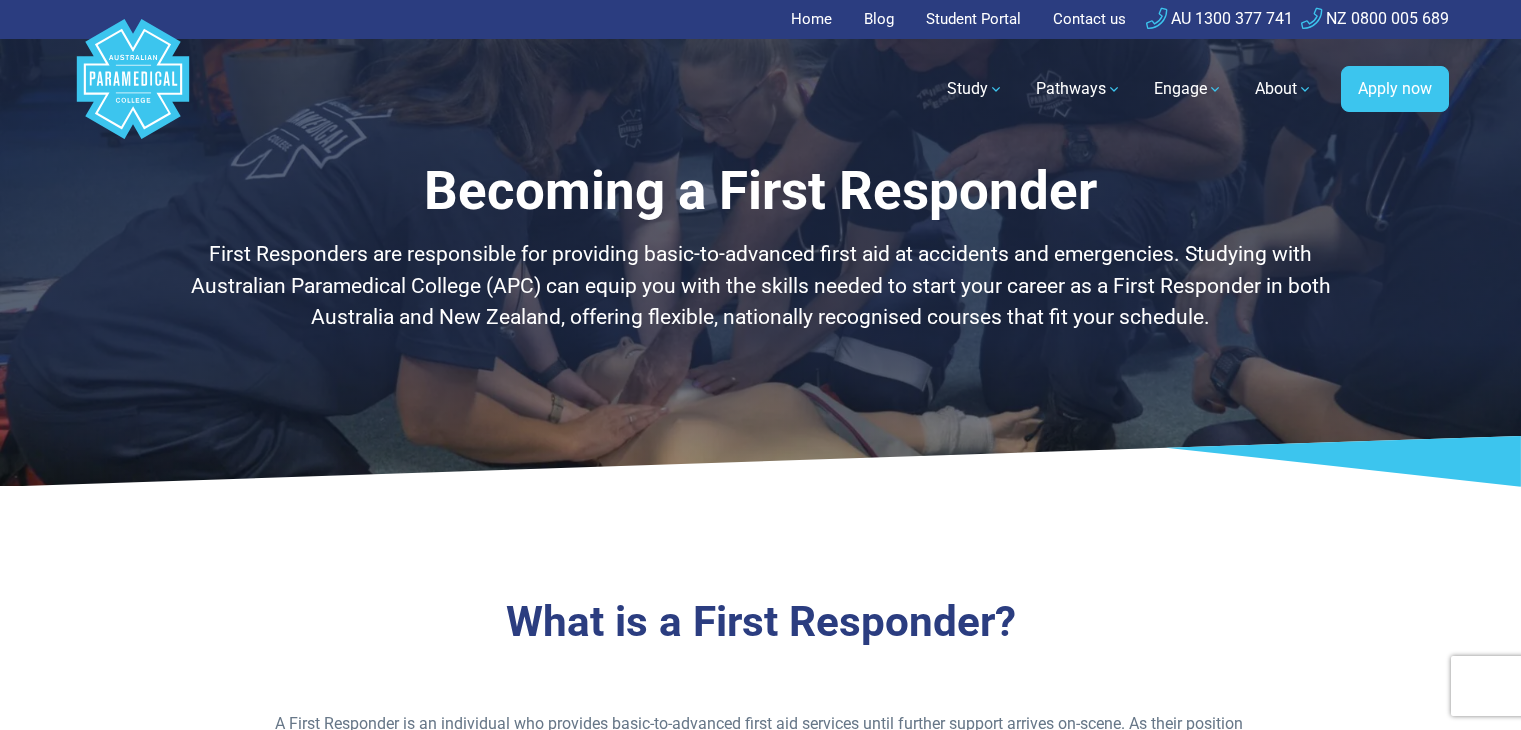 scroll, scrollTop: 0, scrollLeft: 0, axis: both 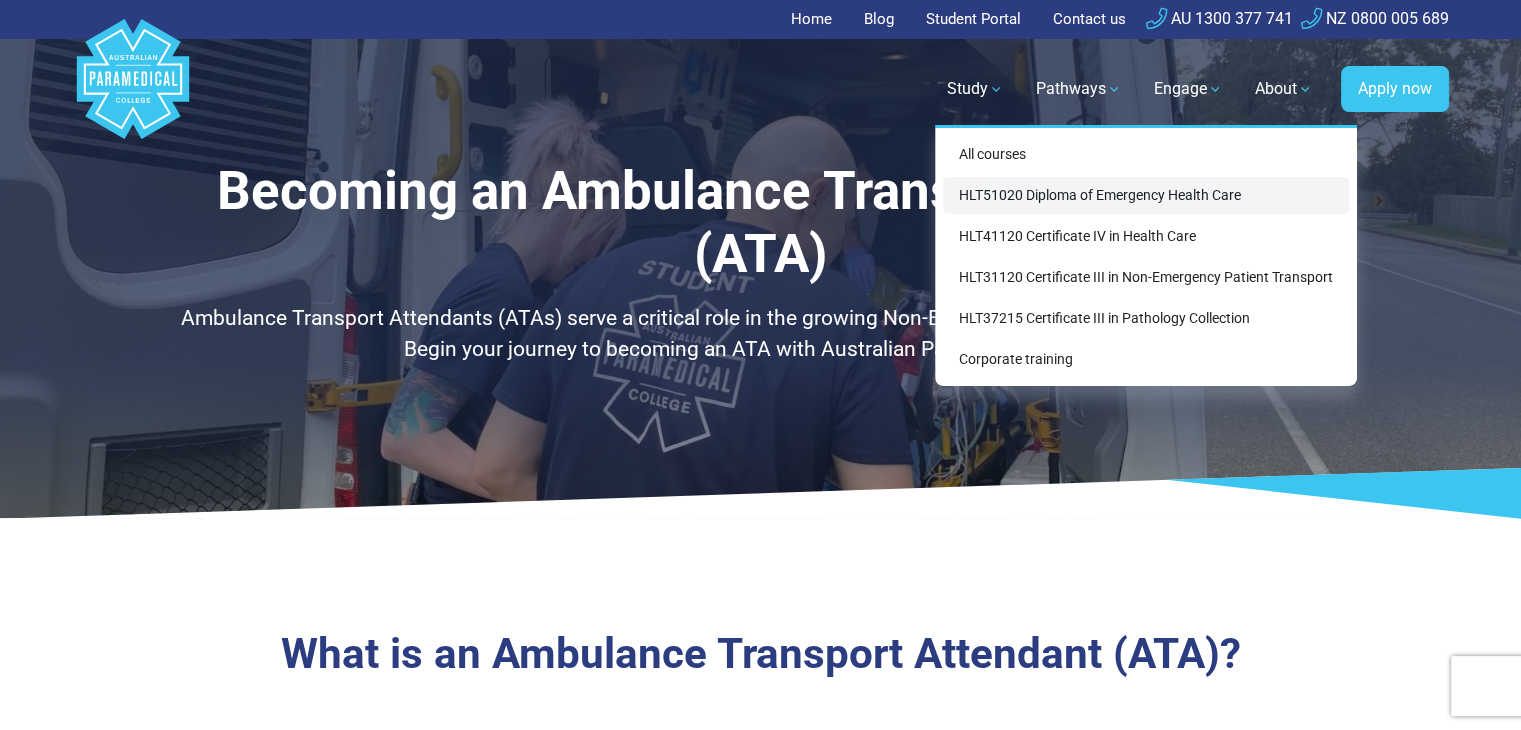 click on "HLT51020 Diploma of Emergency Health Care" at bounding box center [1146, 195] 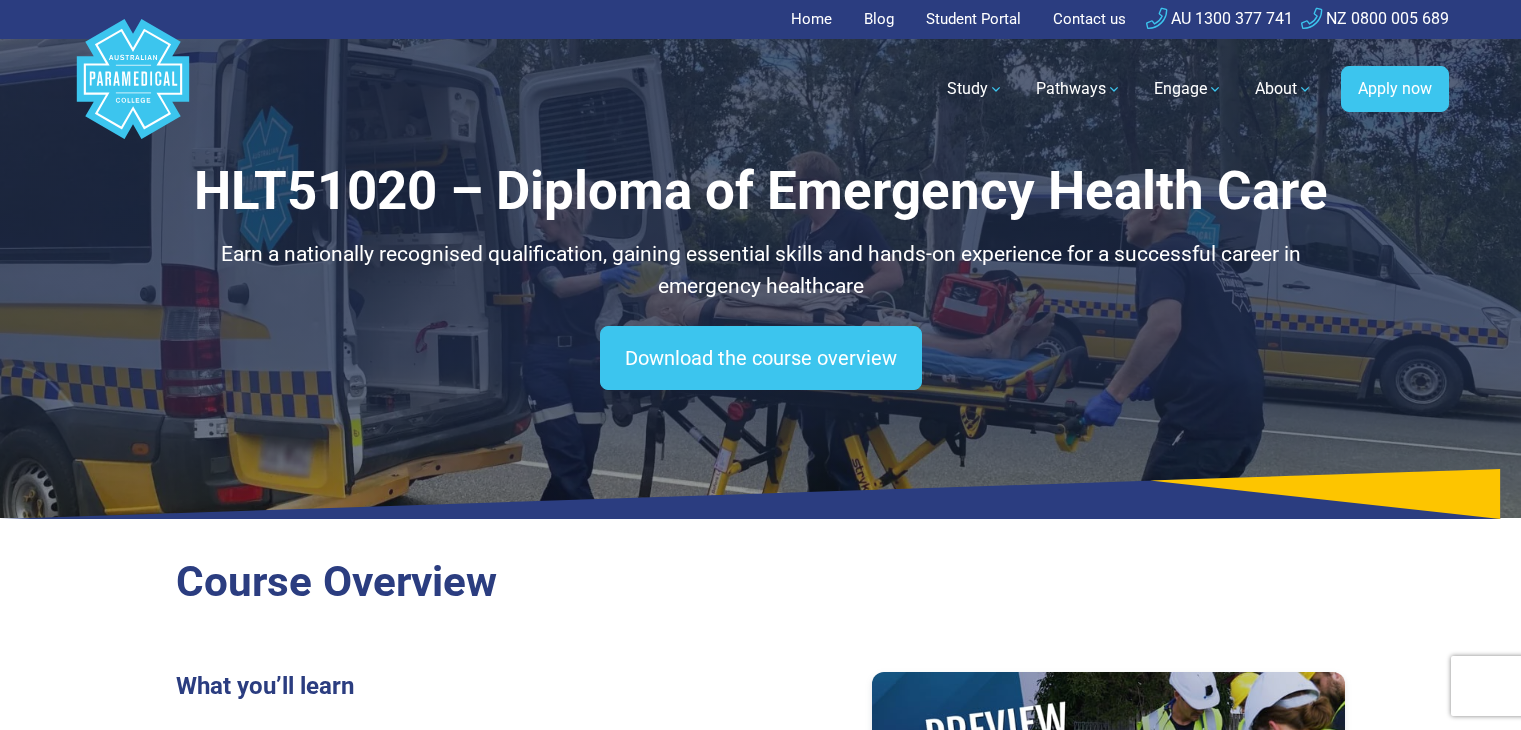 scroll, scrollTop: 0, scrollLeft: 0, axis: both 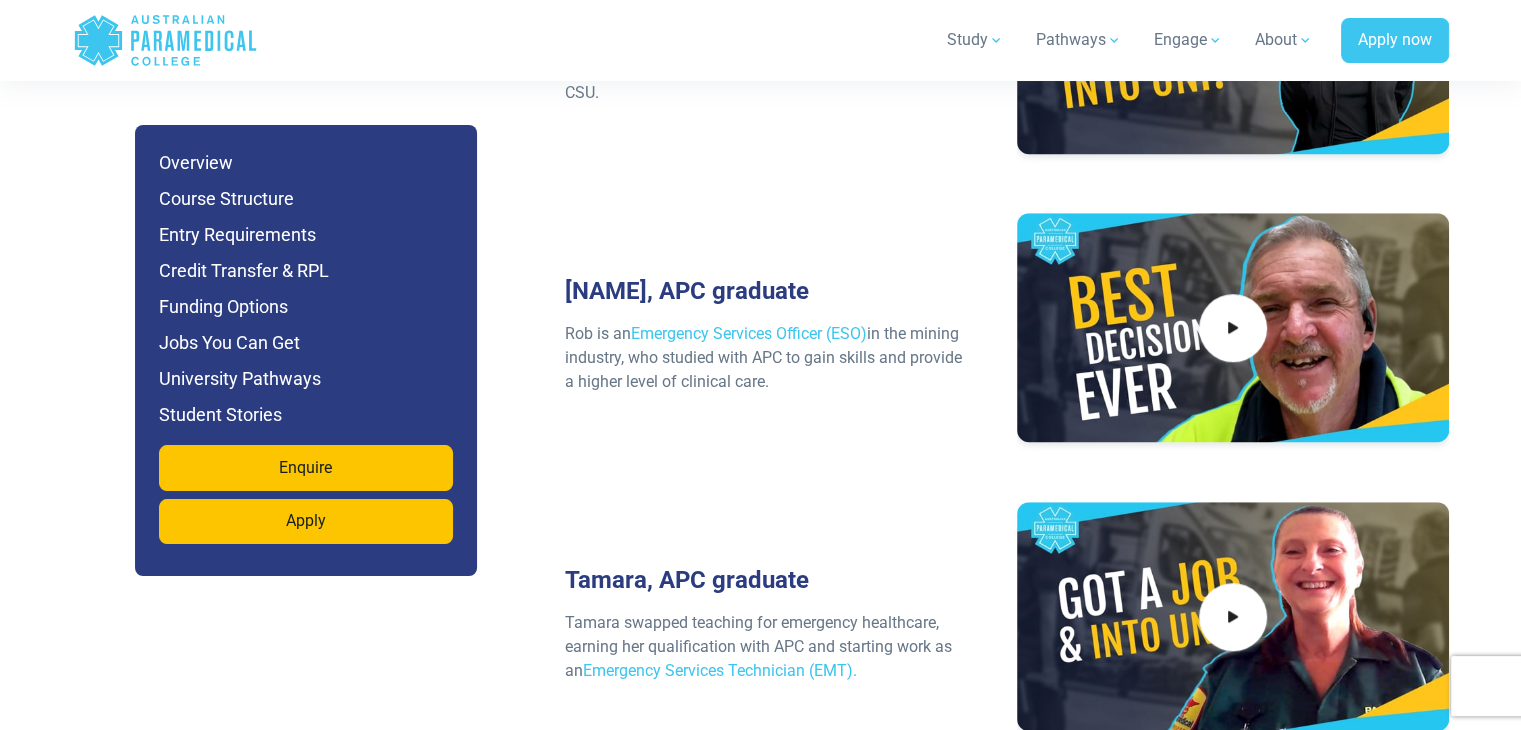 click at bounding box center [1233, 328] 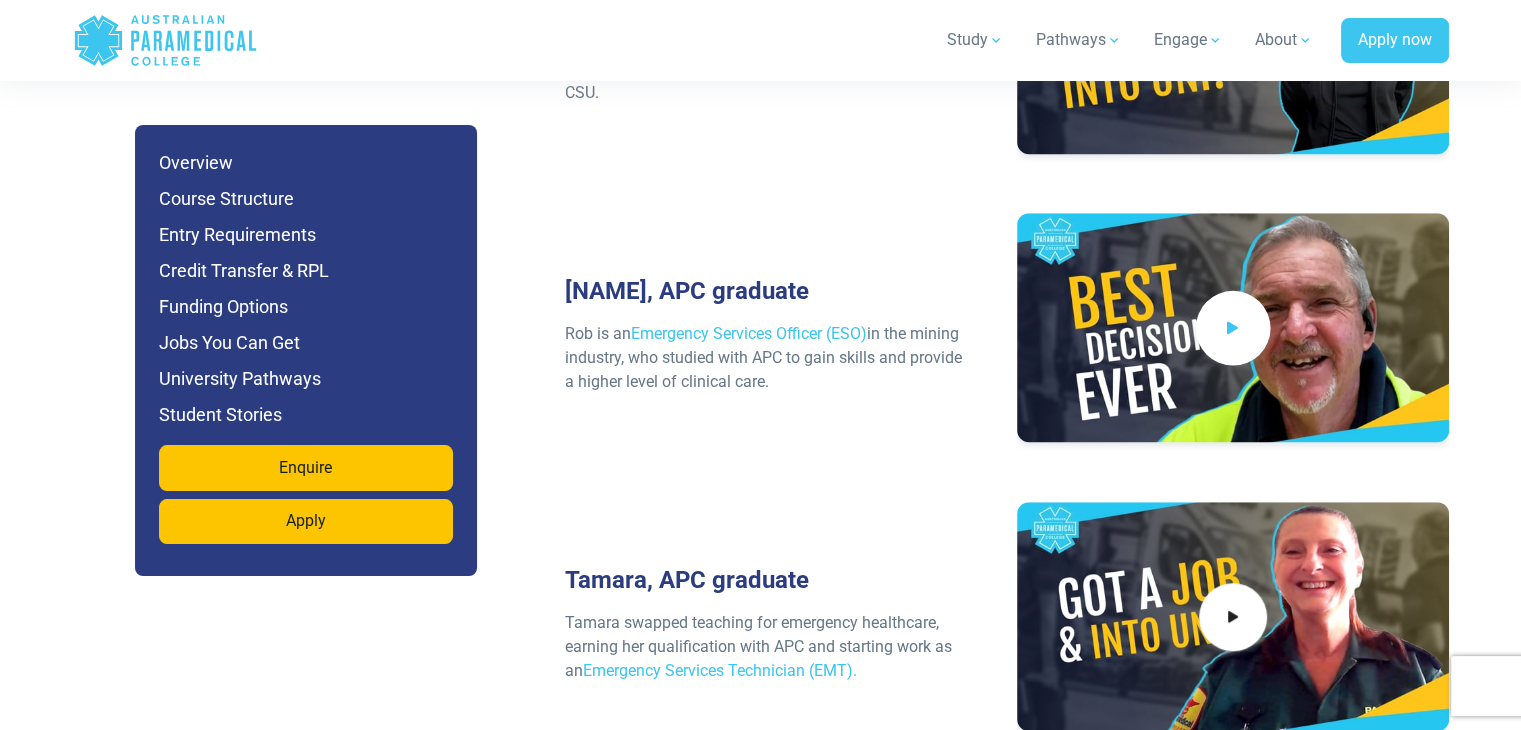 click at bounding box center (1232, 327) 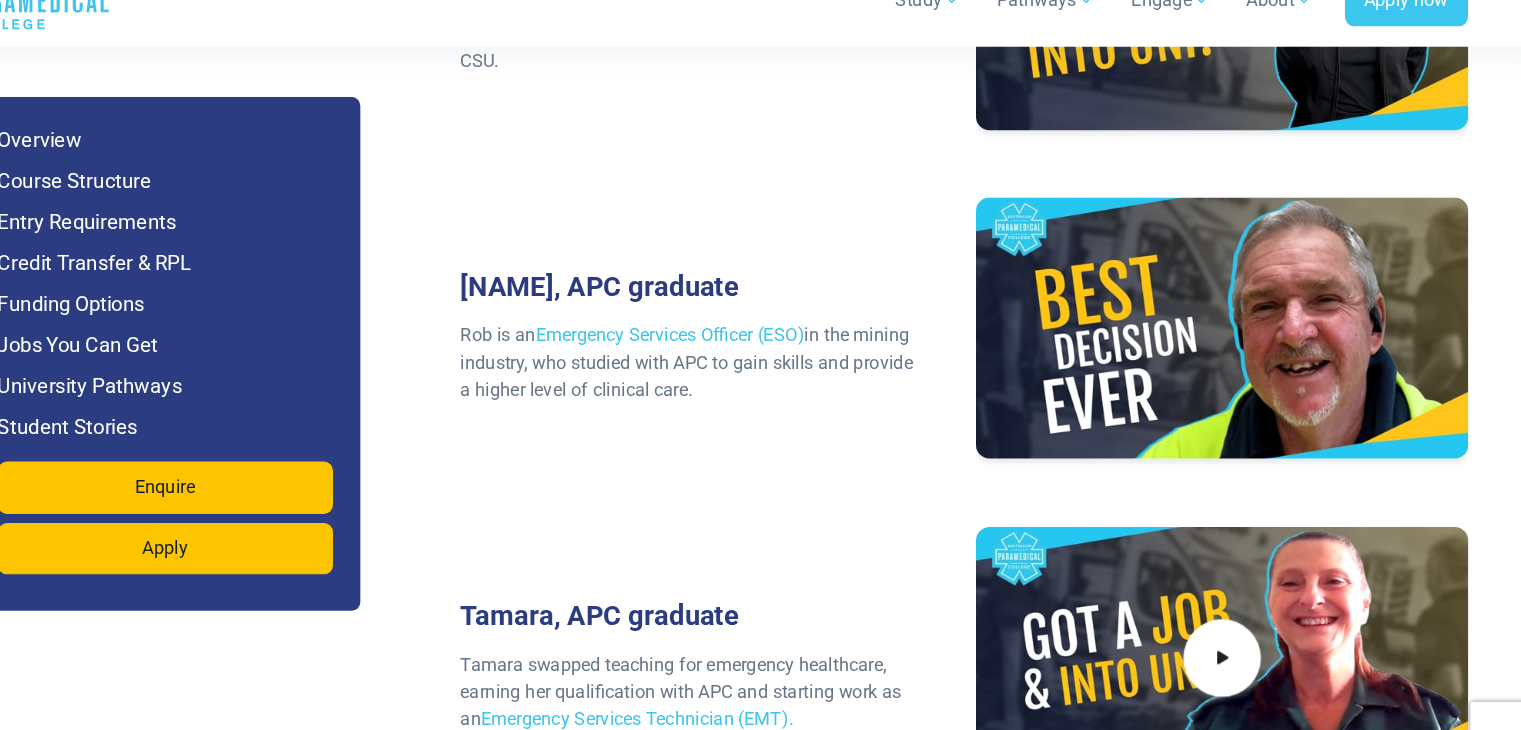 scroll, scrollTop: 8838, scrollLeft: 0, axis: vertical 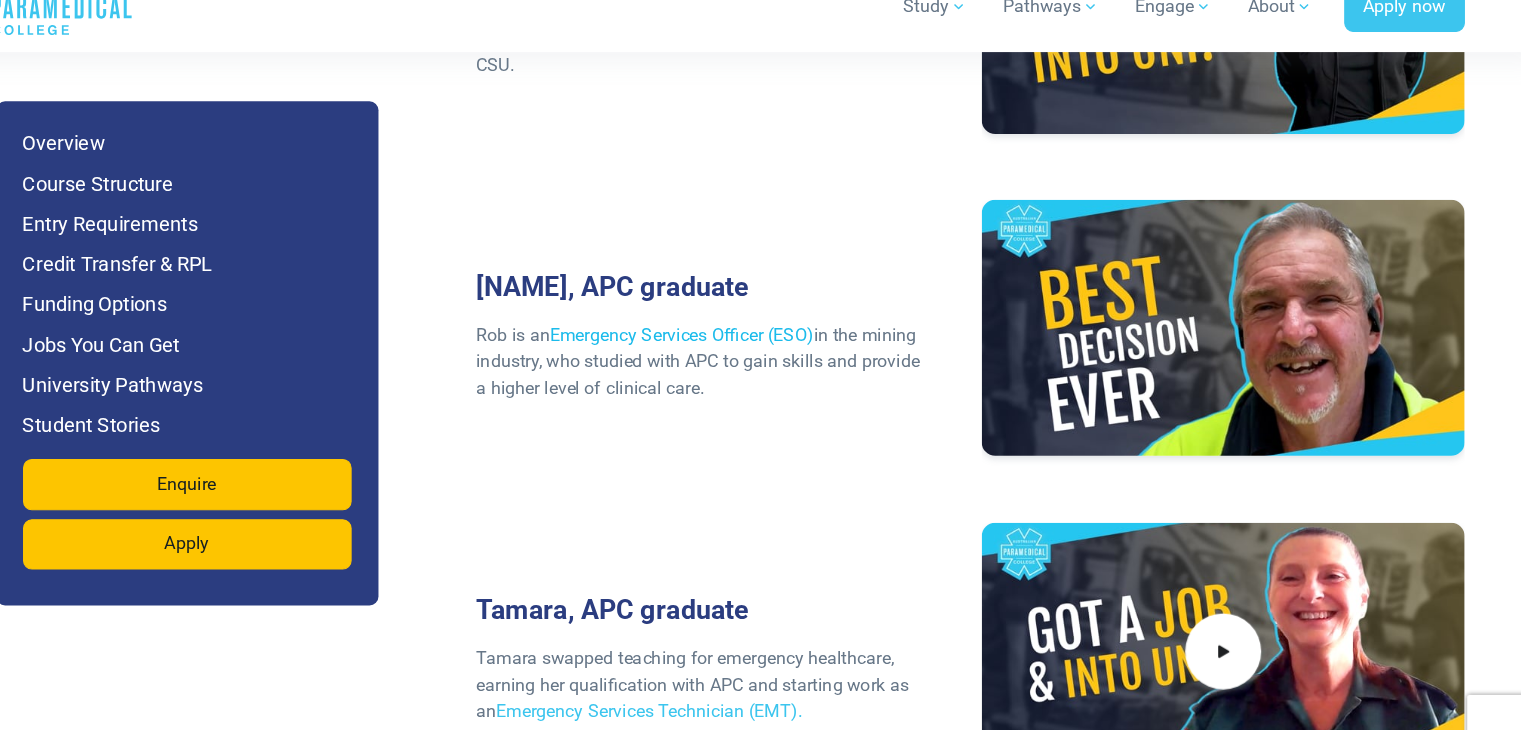 click on "Emergency Services Officer (ESO)" at bounding box center (749, 333) 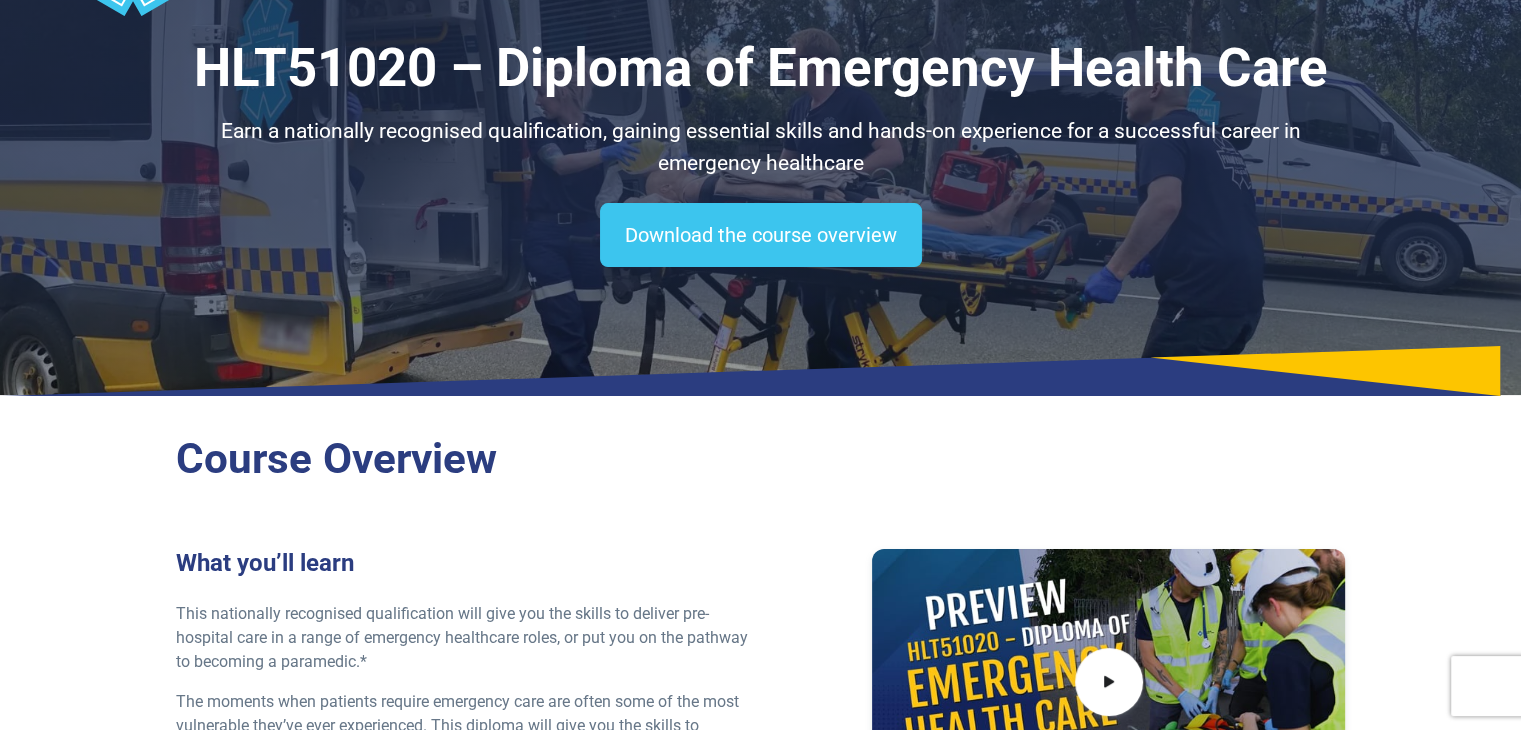 scroll, scrollTop: 0, scrollLeft: 0, axis: both 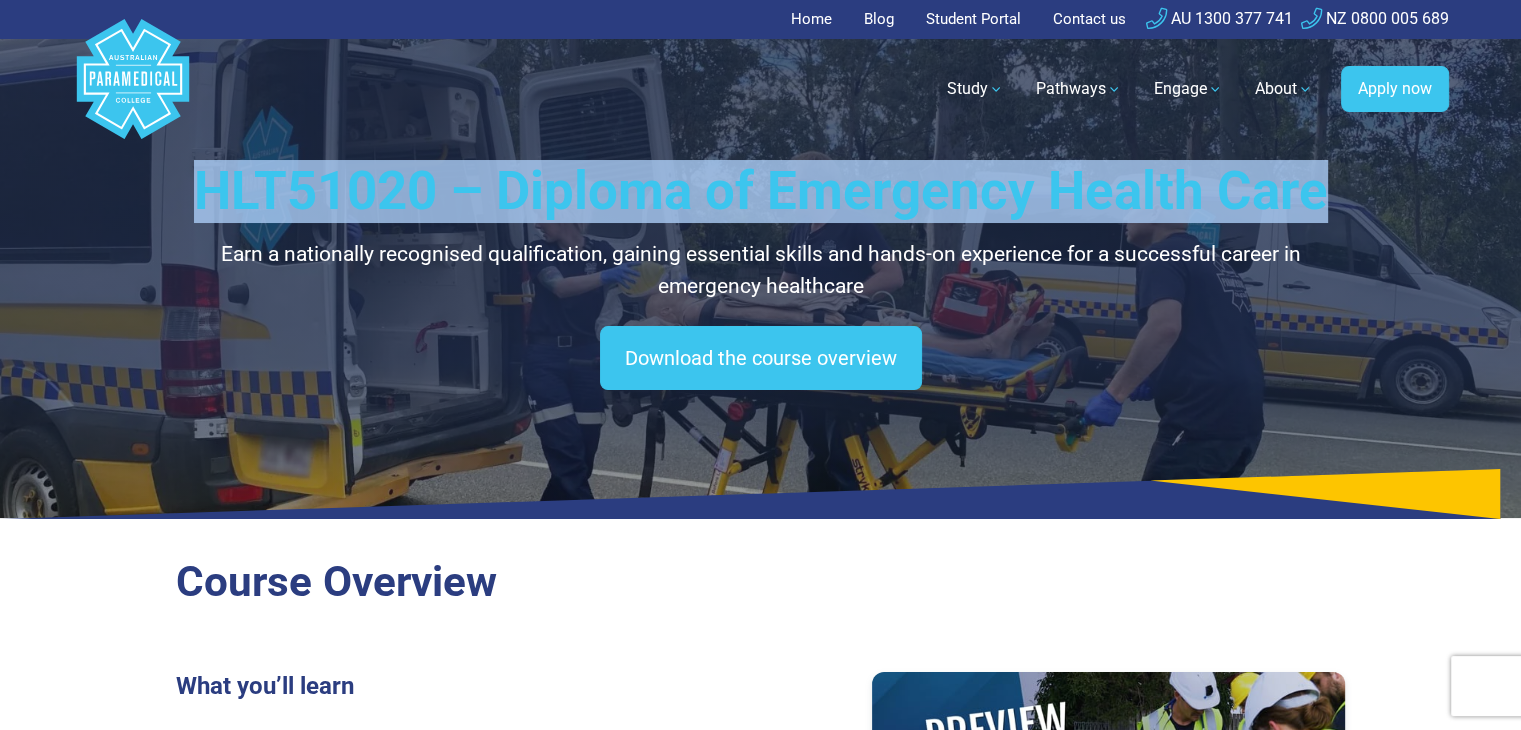 drag, startPoint x: 194, startPoint y: 185, endPoint x: 1332, endPoint y: 186, distance: 1138.0005 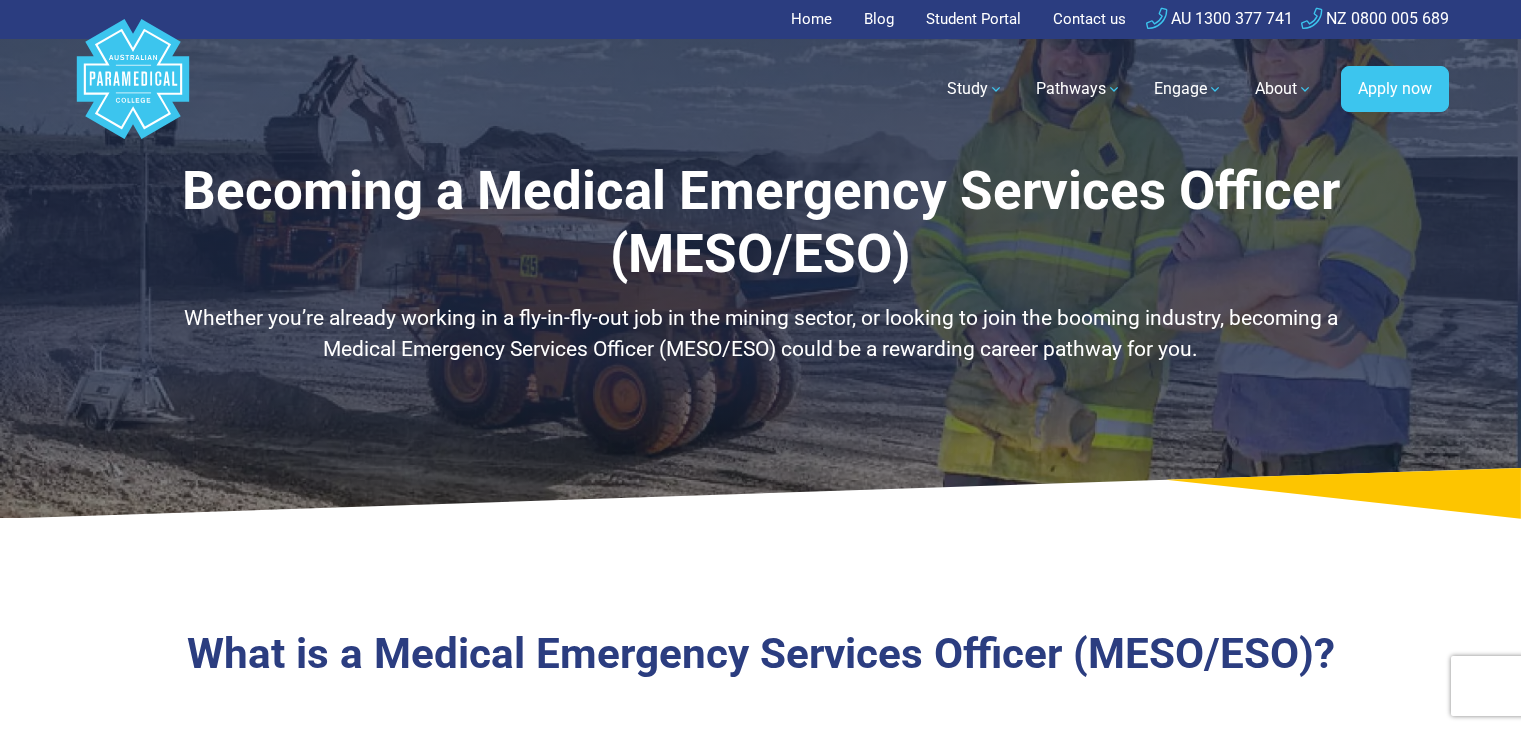 scroll, scrollTop: 0, scrollLeft: 0, axis: both 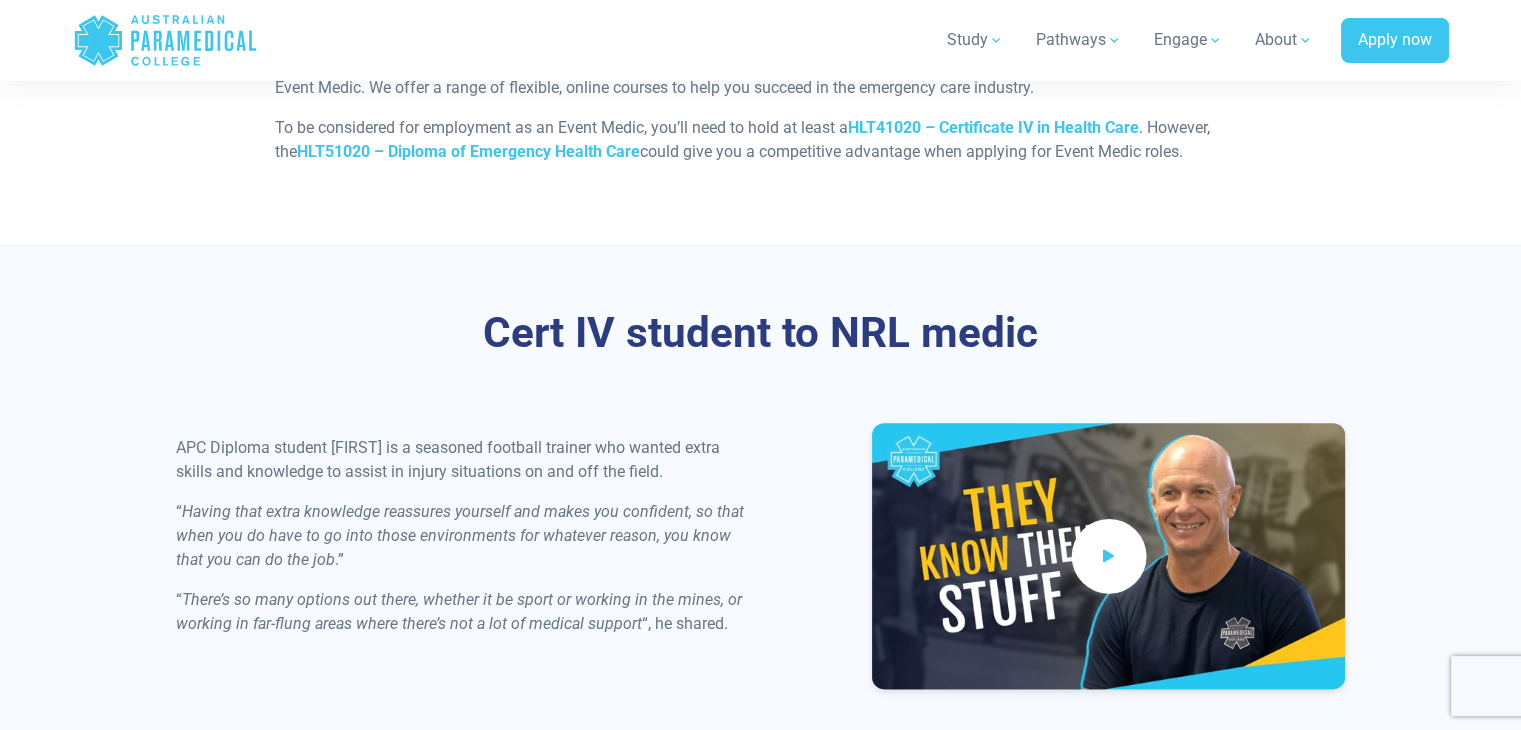 click at bounding box center (1108, 556) 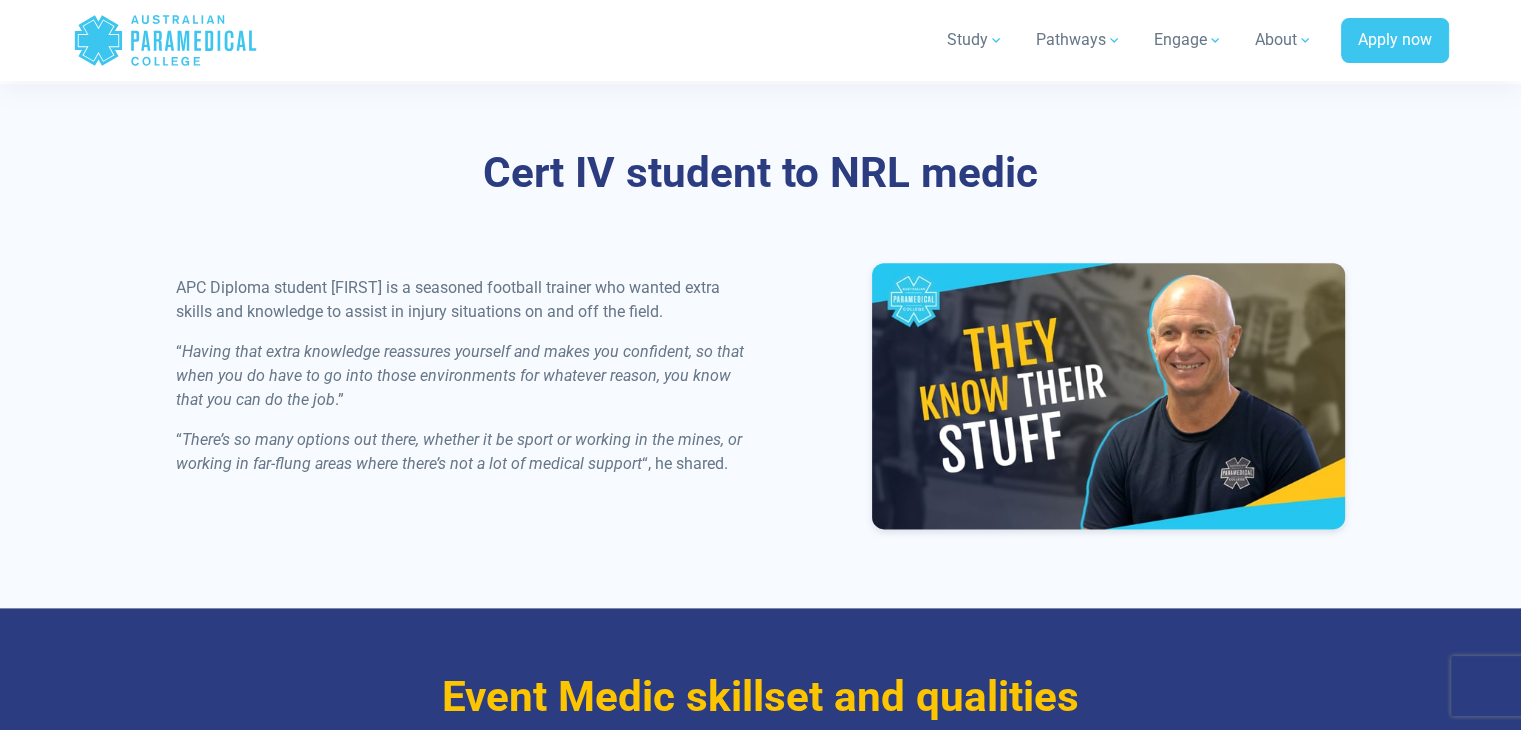 scroll, scrollTop: 2374, scrollLeft: 0, axis: vertical 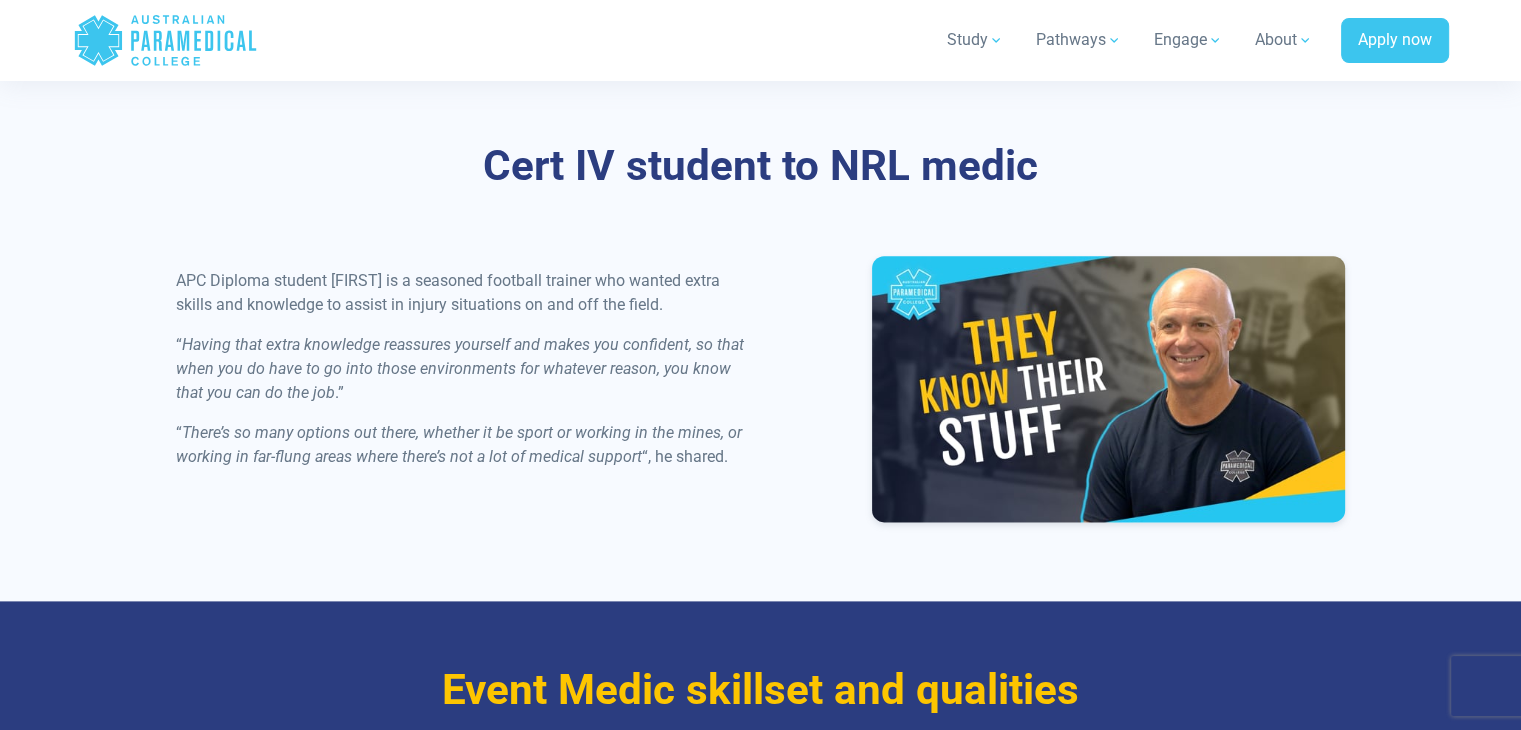 click on "“ There’s so many options out there, whether it be sport or working in the mines, or working in far-flung areas where there’s not a lot of medical support “, he shared." at bounding box center (462, 445) 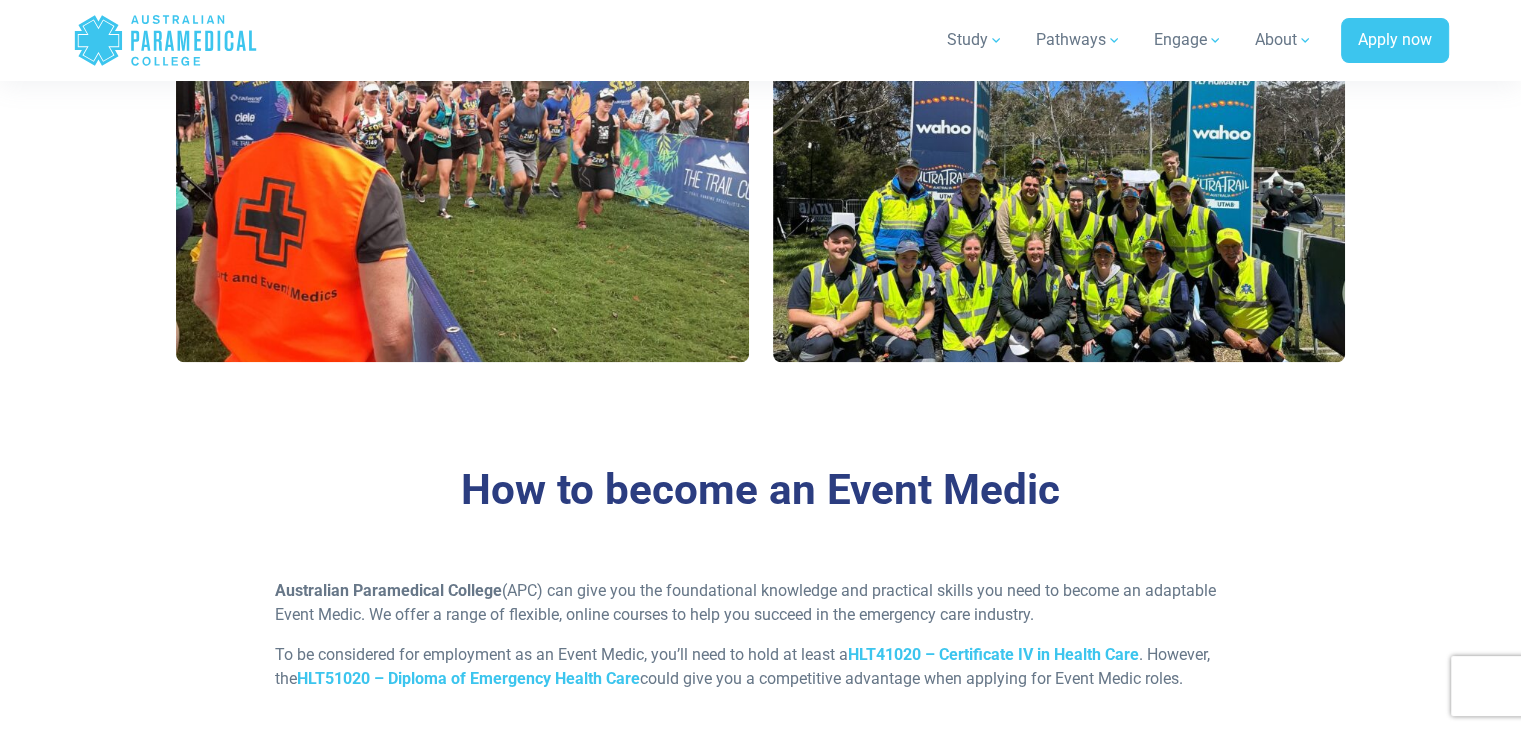 scroll, scrollTop: 1680, scrollLeft: 0, axis: vertical 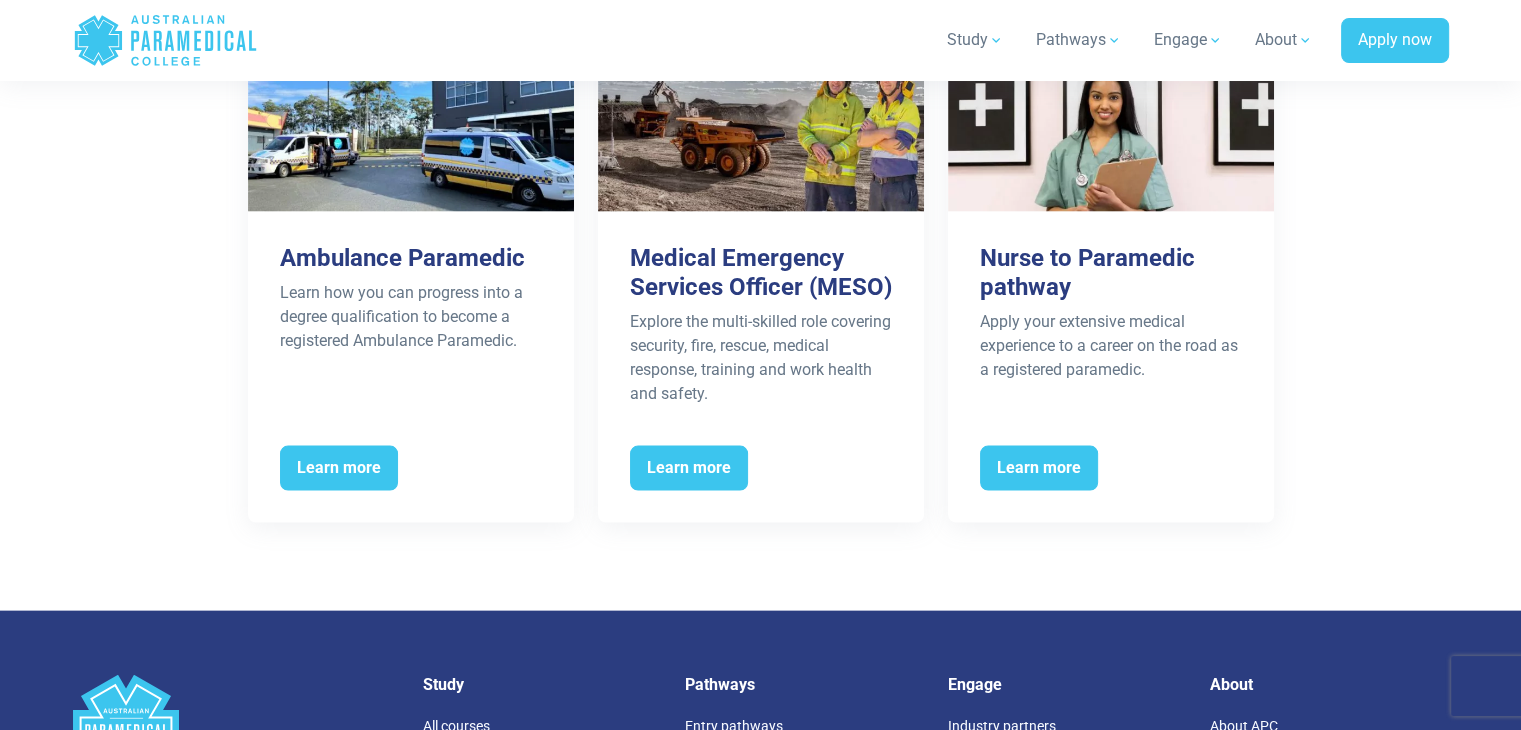 click on ".logo-block-c1{fill:#3CC5EE;}
.logo-block-c2{fill:#FFF;}
AU 1300 377 741
NZ 0800 005 689
43 Bridge Street, Hurstville, NSW 2220
Unit 10, 556 - 598 Princes Highway, Noble Park North, VIC 3174
1/20 Kortum Drive, Burleigh Heads, QLD 4220
128 Farrington Road, North Lake, WA 6163
Study
All courses Corporate training Pathways" at bounding box center (761, 854) 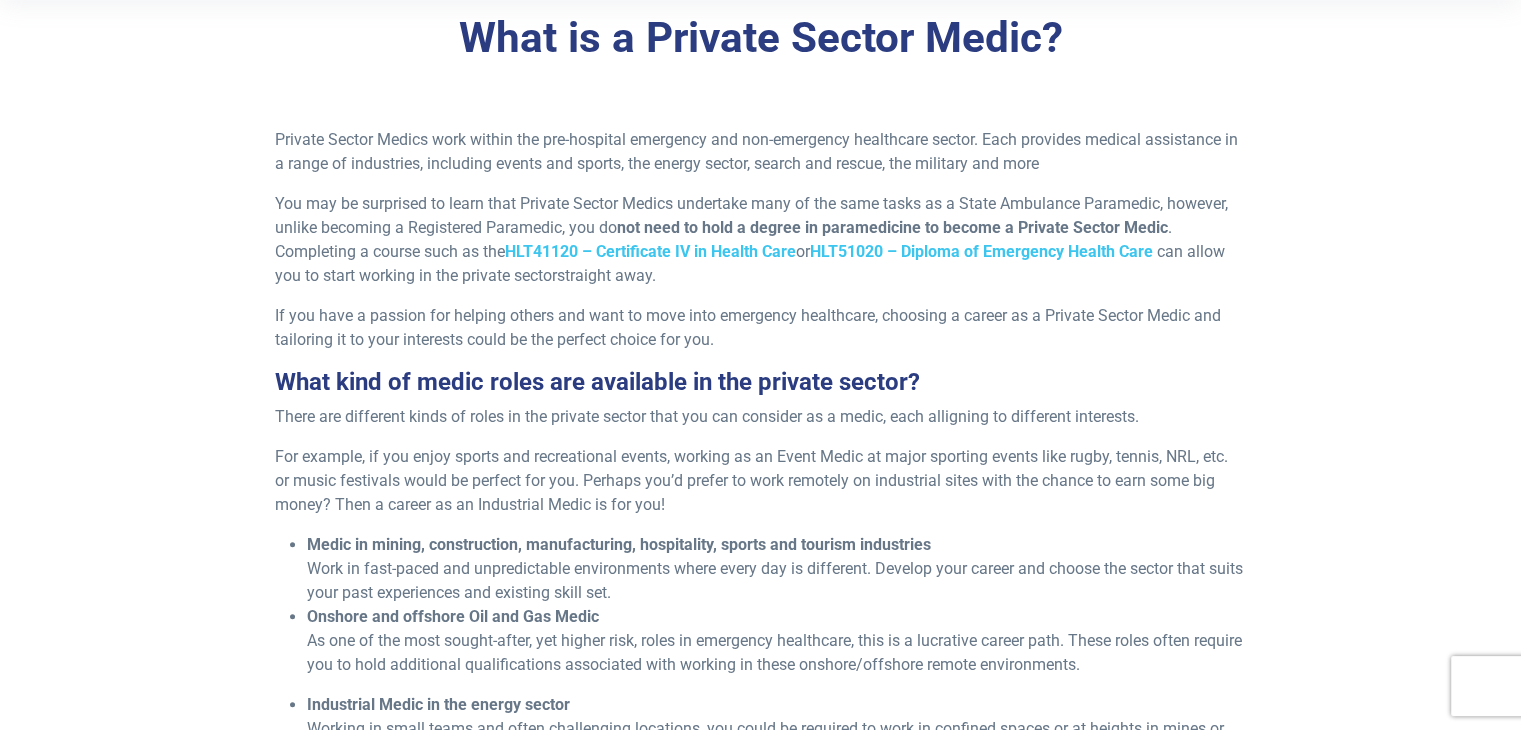 scroll, scrollTop: 563, scrollLeft: 0, axis: vertical 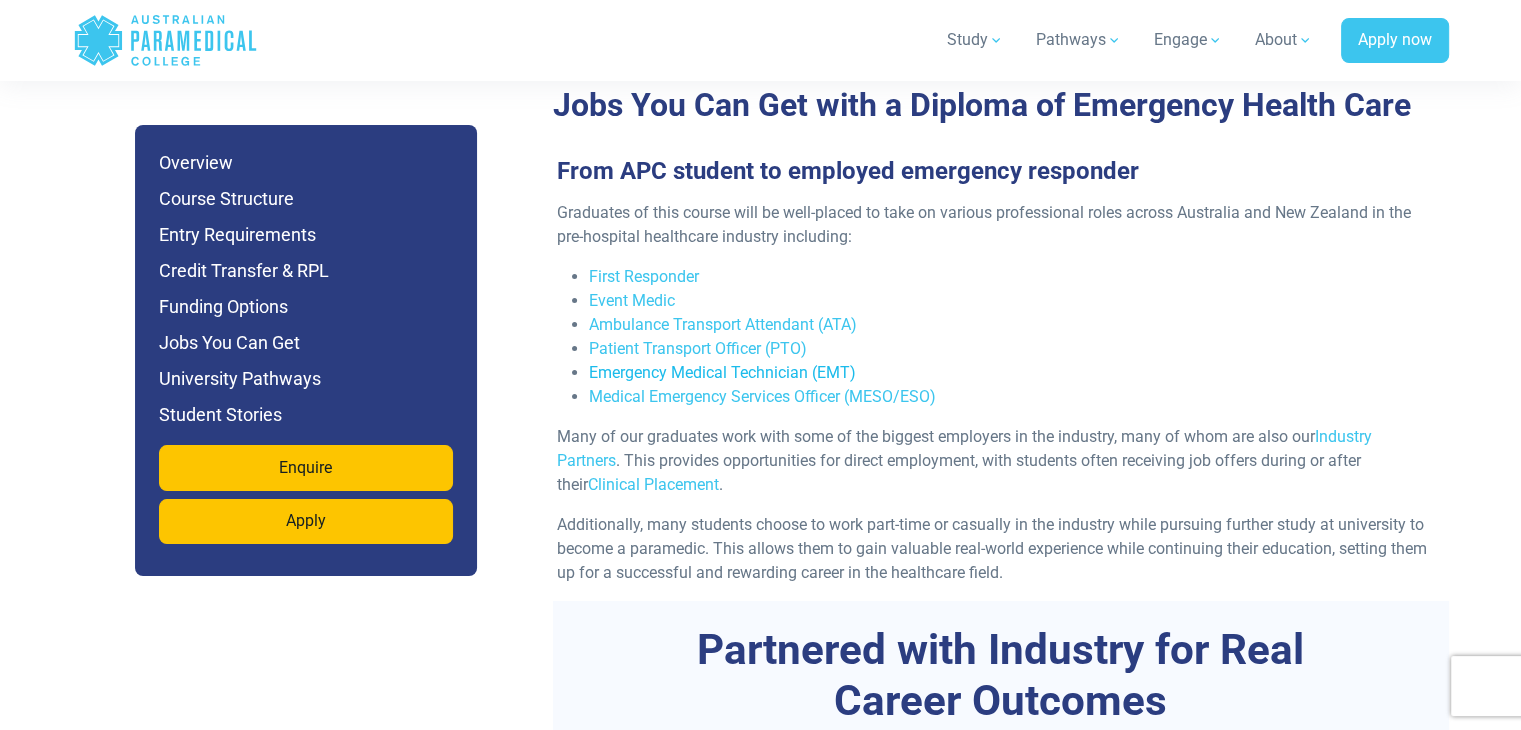 click on "Emergency Medical Technician (EMT)" at bounding box center [722, 372] 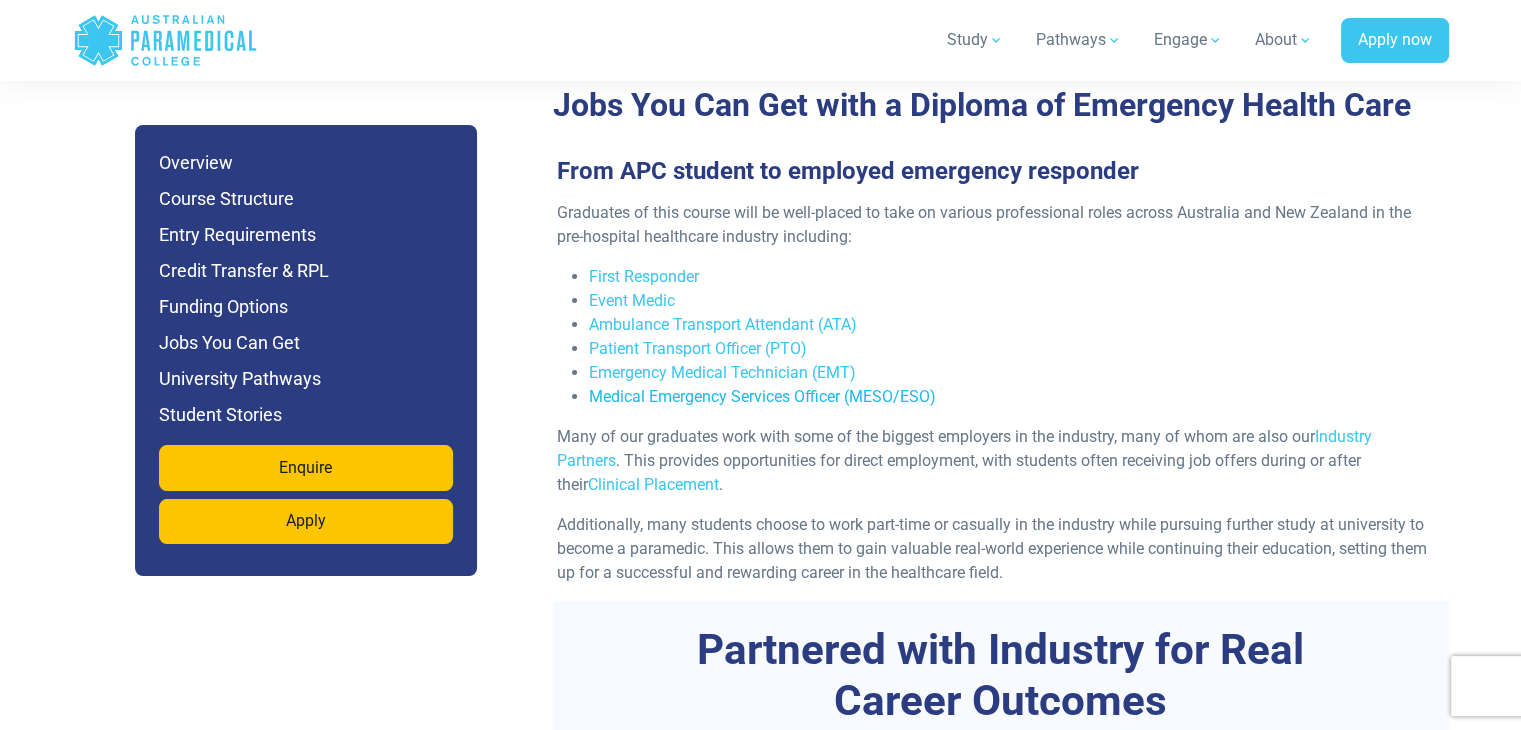 click on "Medical Emergency Services Officer (MESO/ESO)" at bounding box center [762, 396] 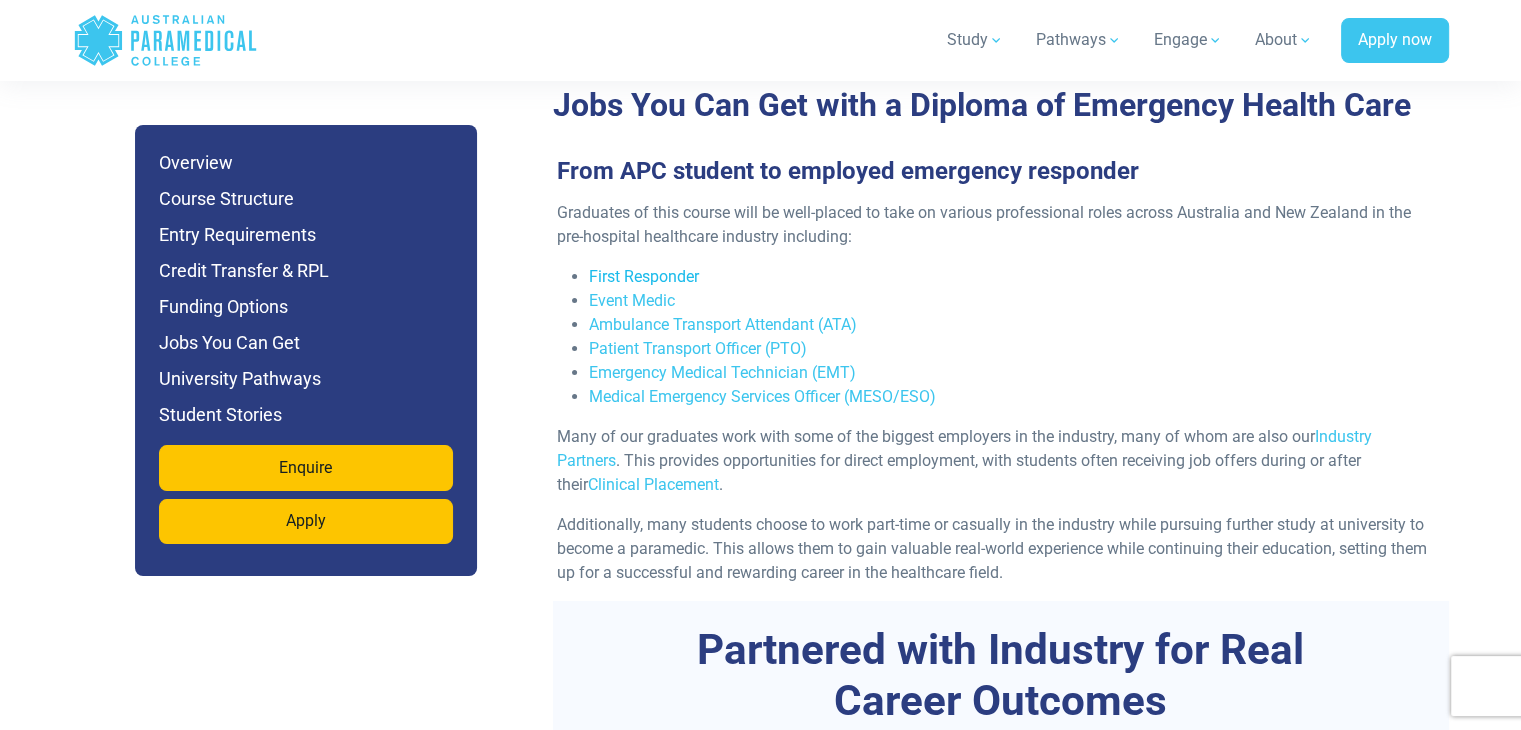 click on "First Responder" at bounding box center (644, 276) 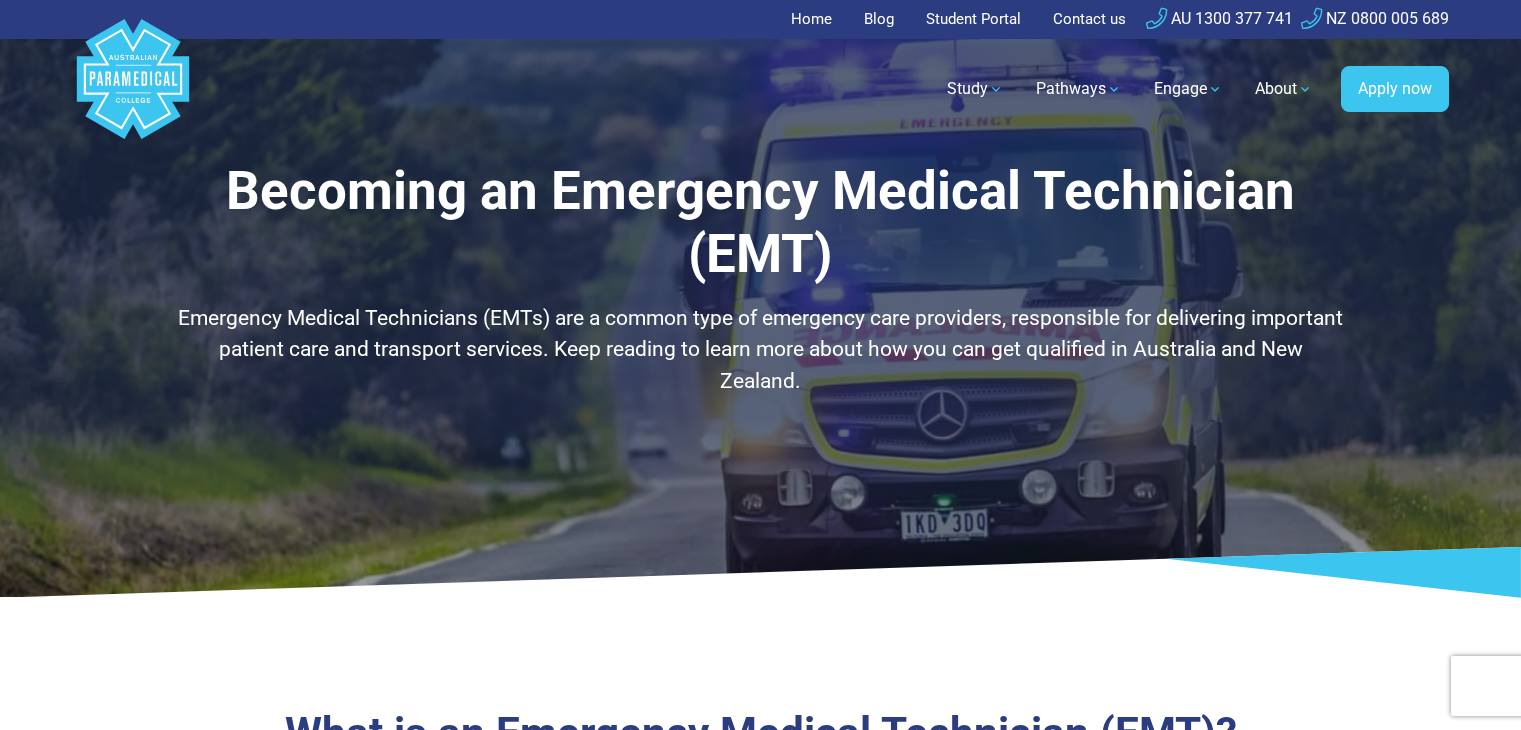 scroll, scrollTop: 0, scrollLeft: 0, axis: both 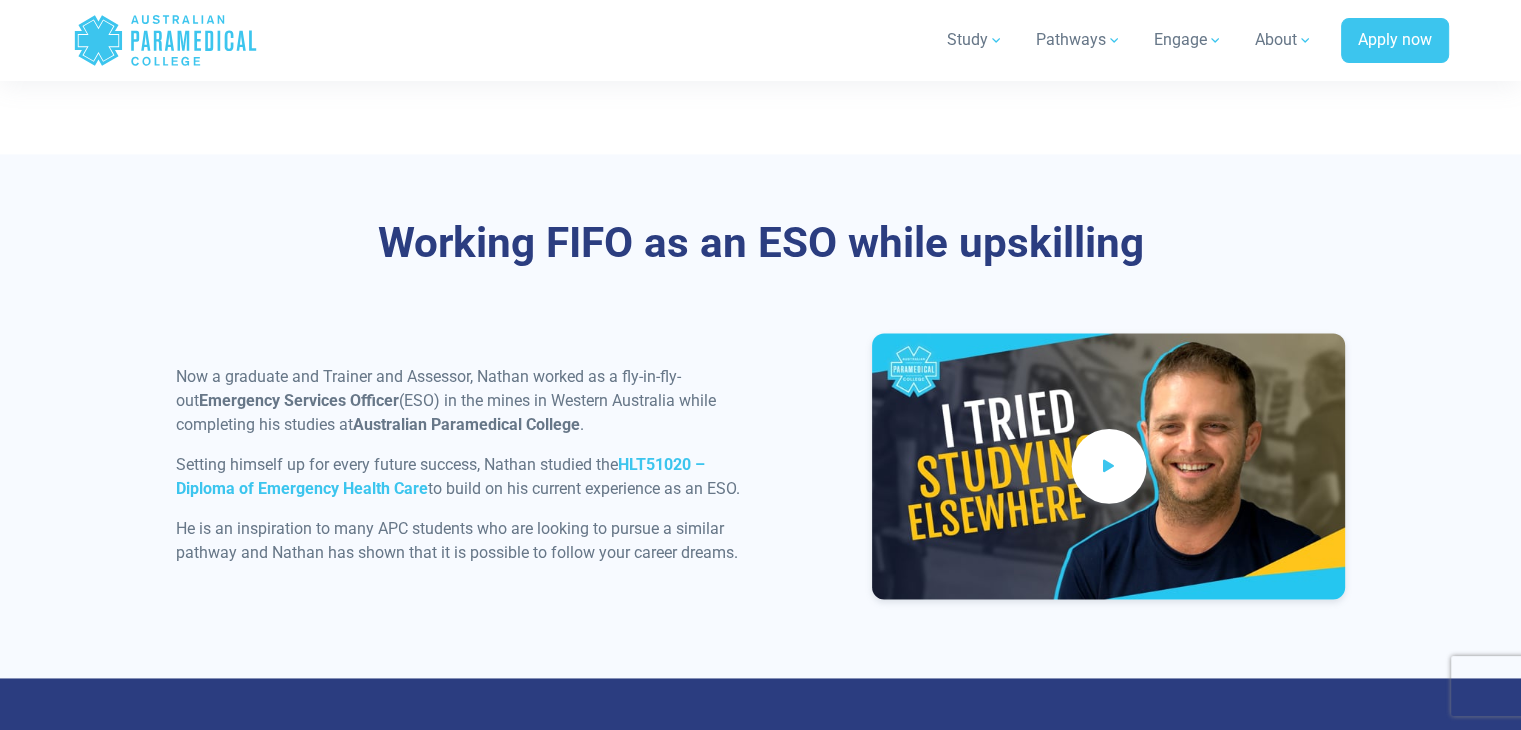 click at bounding box center (1108, 466) 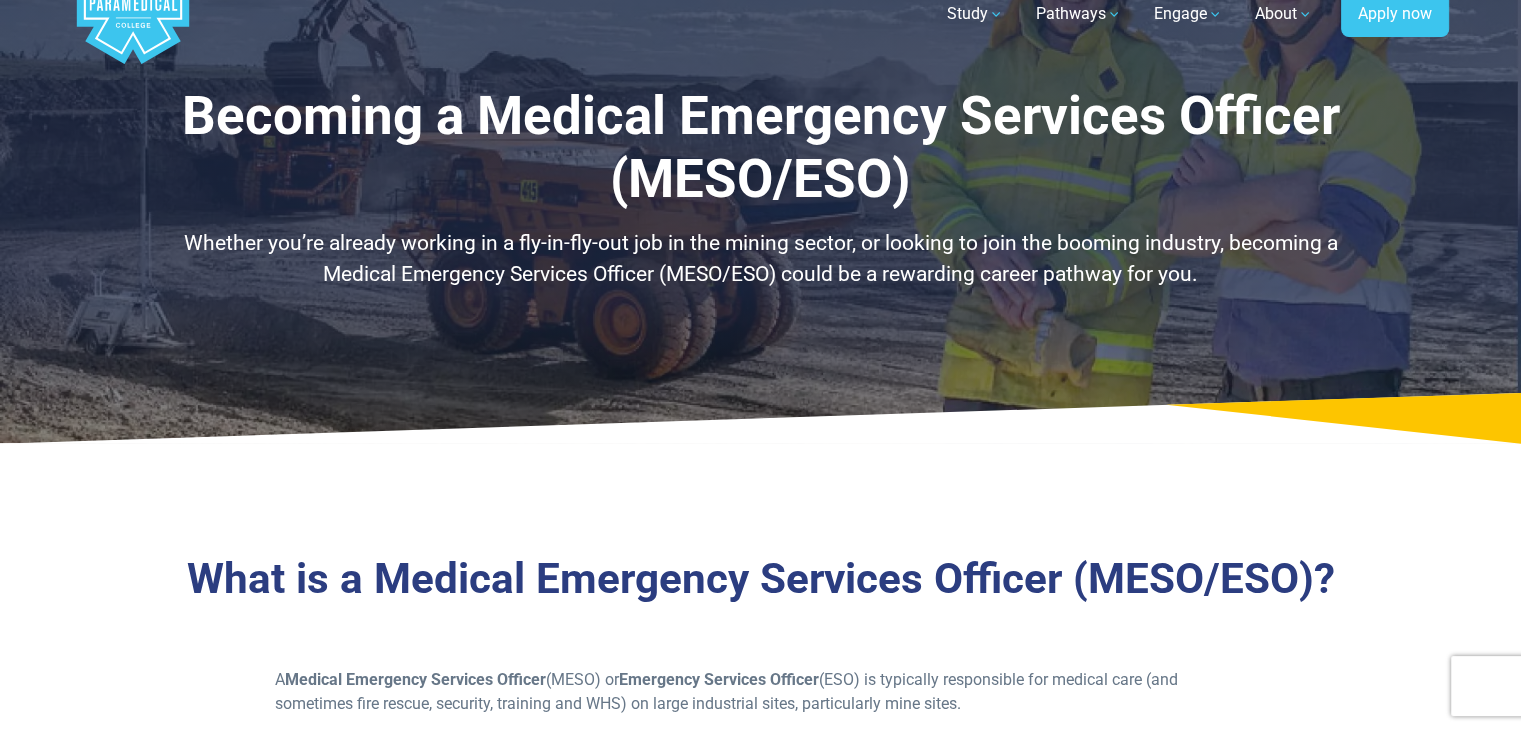 scroll, scrollTop: 0, scrollLeft: 0, axis: both 